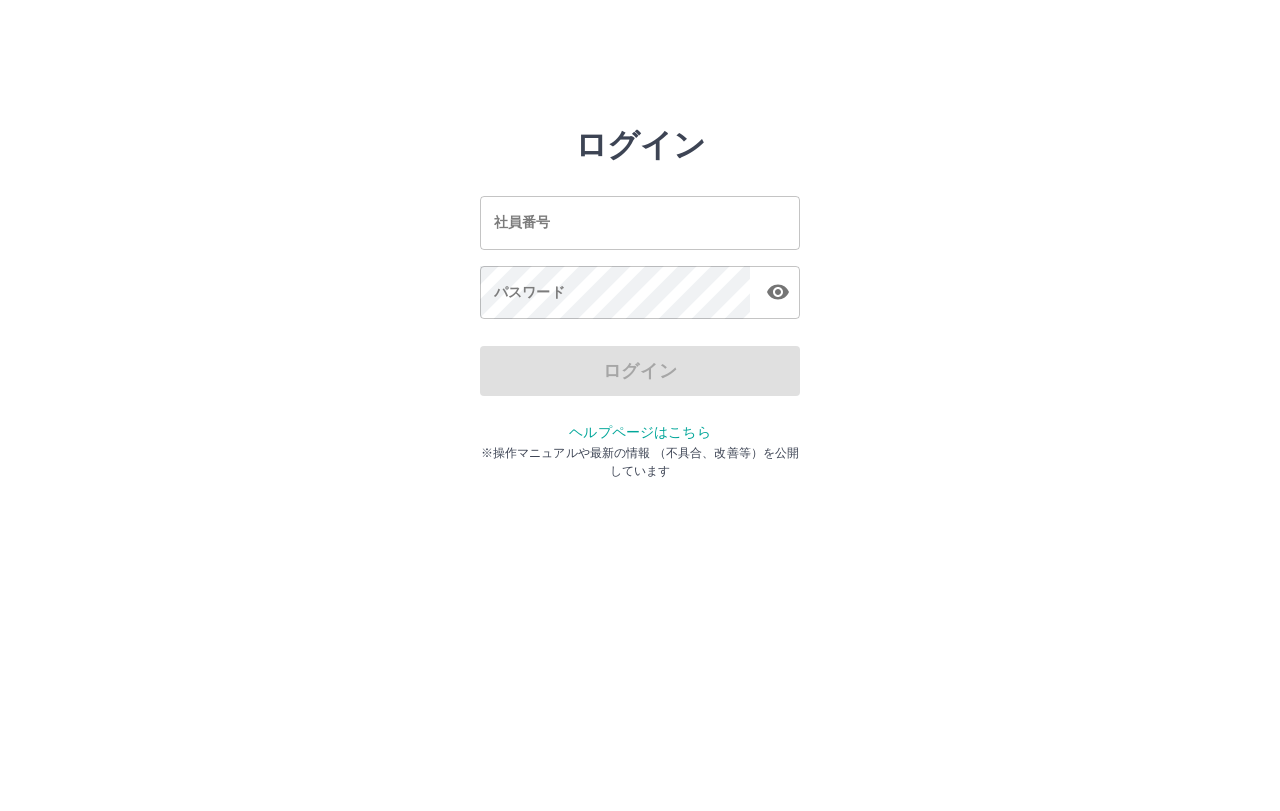 scroll, scrollTop: 0, scrollLeft: 0, axis: both 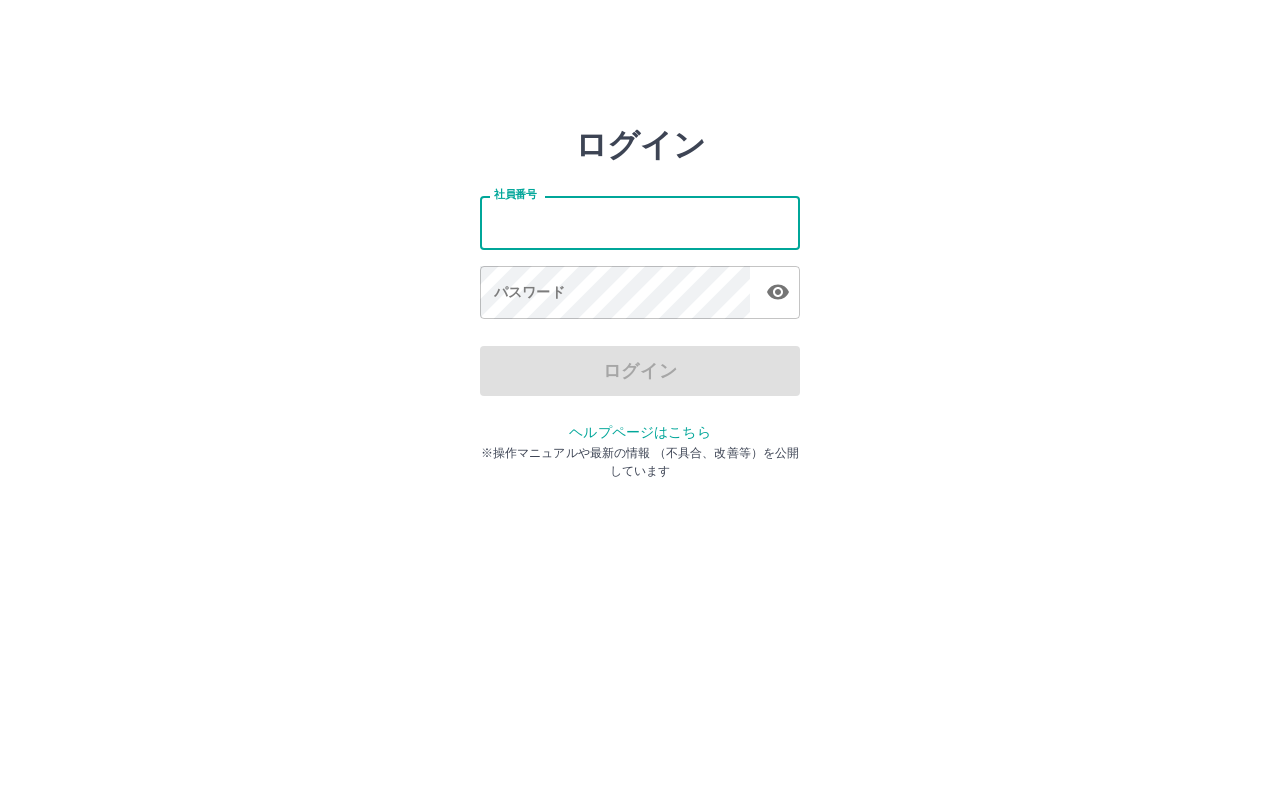 click on "社員番号" at bounding box center (640, 222) 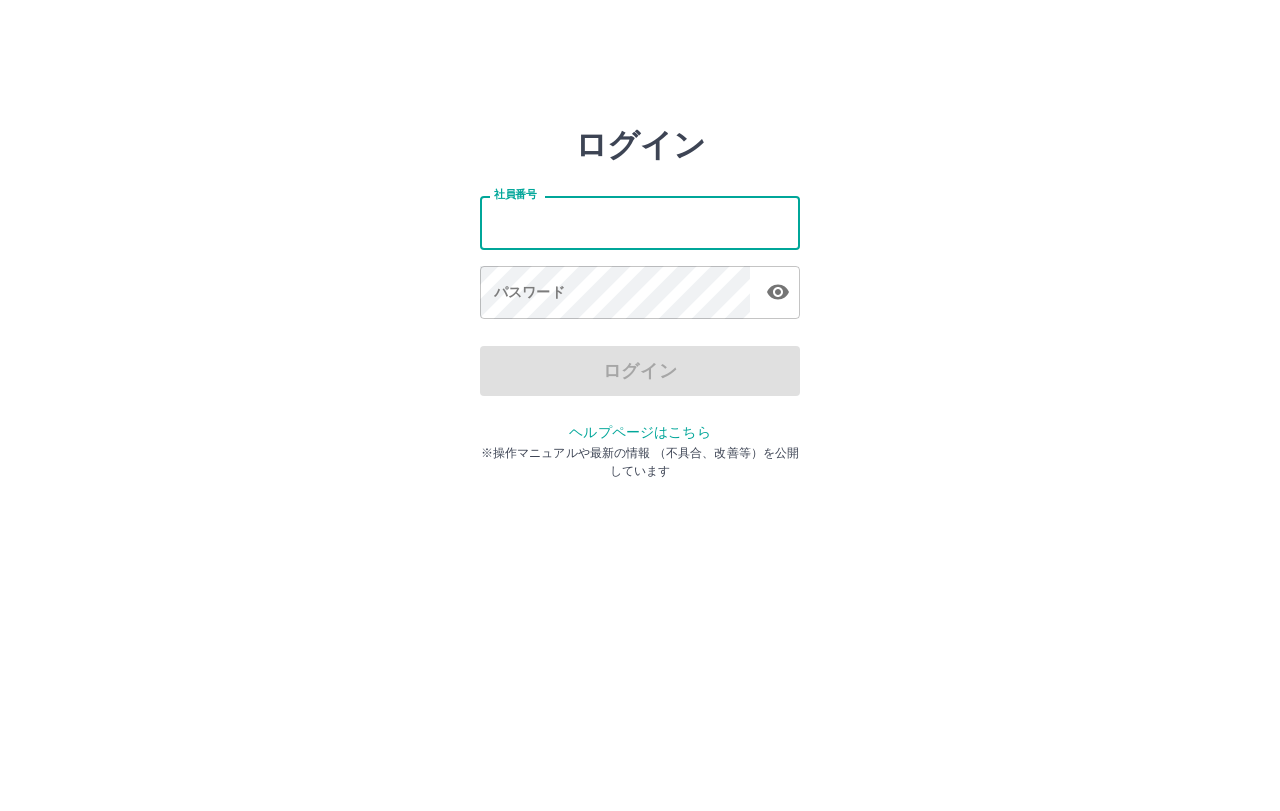type on "*******" 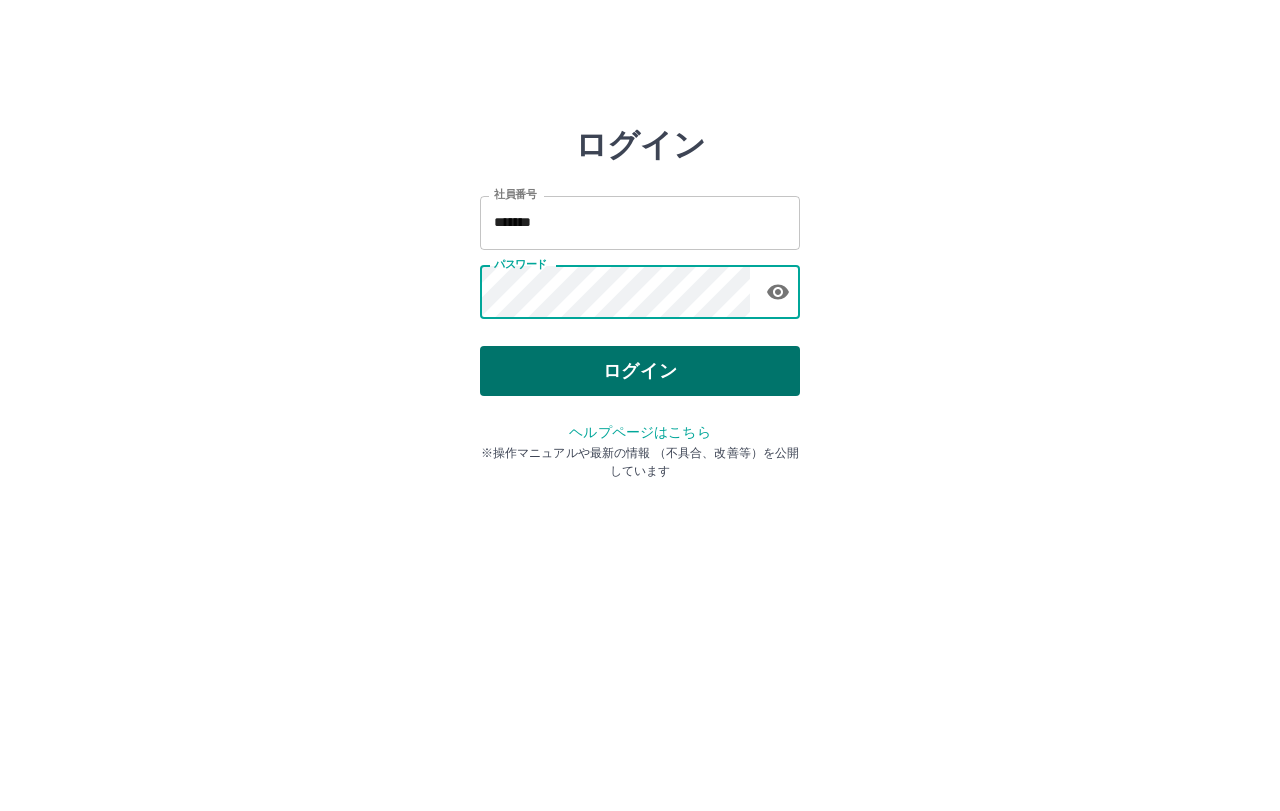 click on "ログイン" at bounding box center [640, 371] 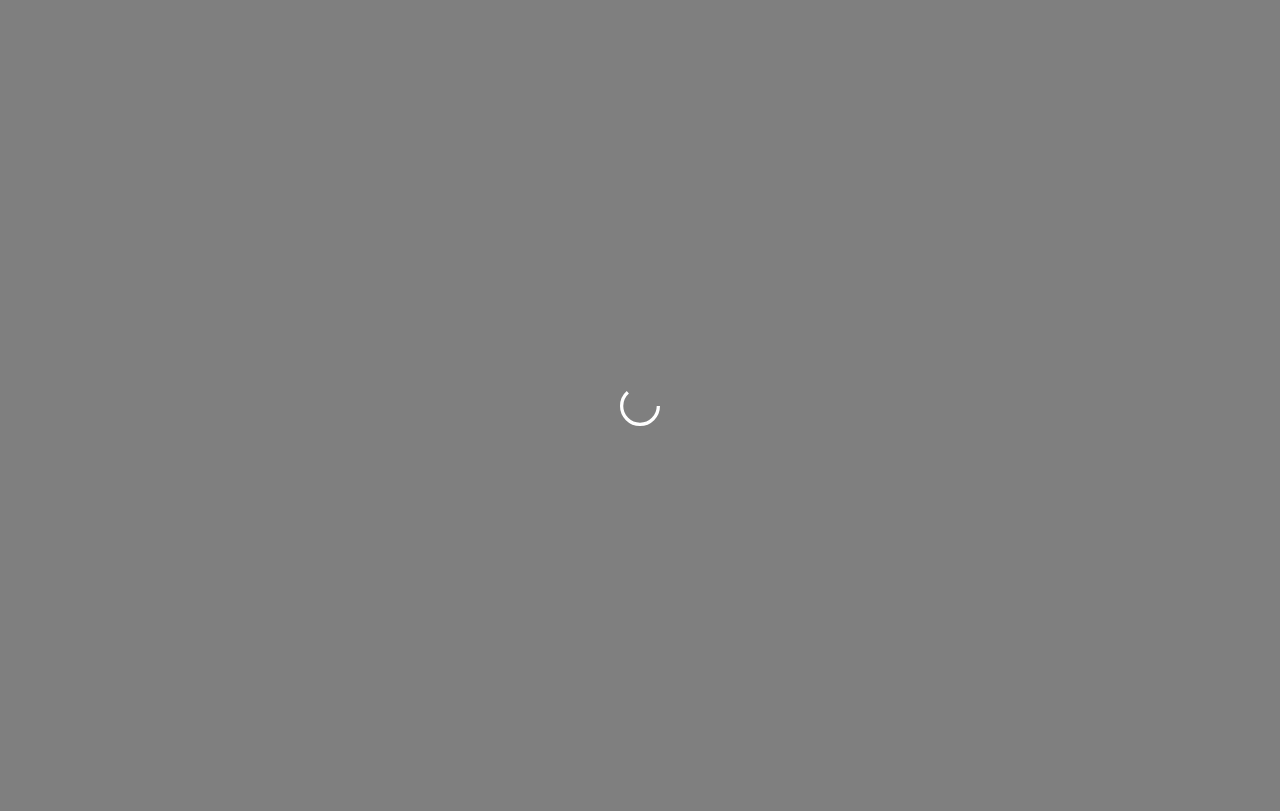 scroll, scrollTop: 0, scrollLeft: 0, axis: both 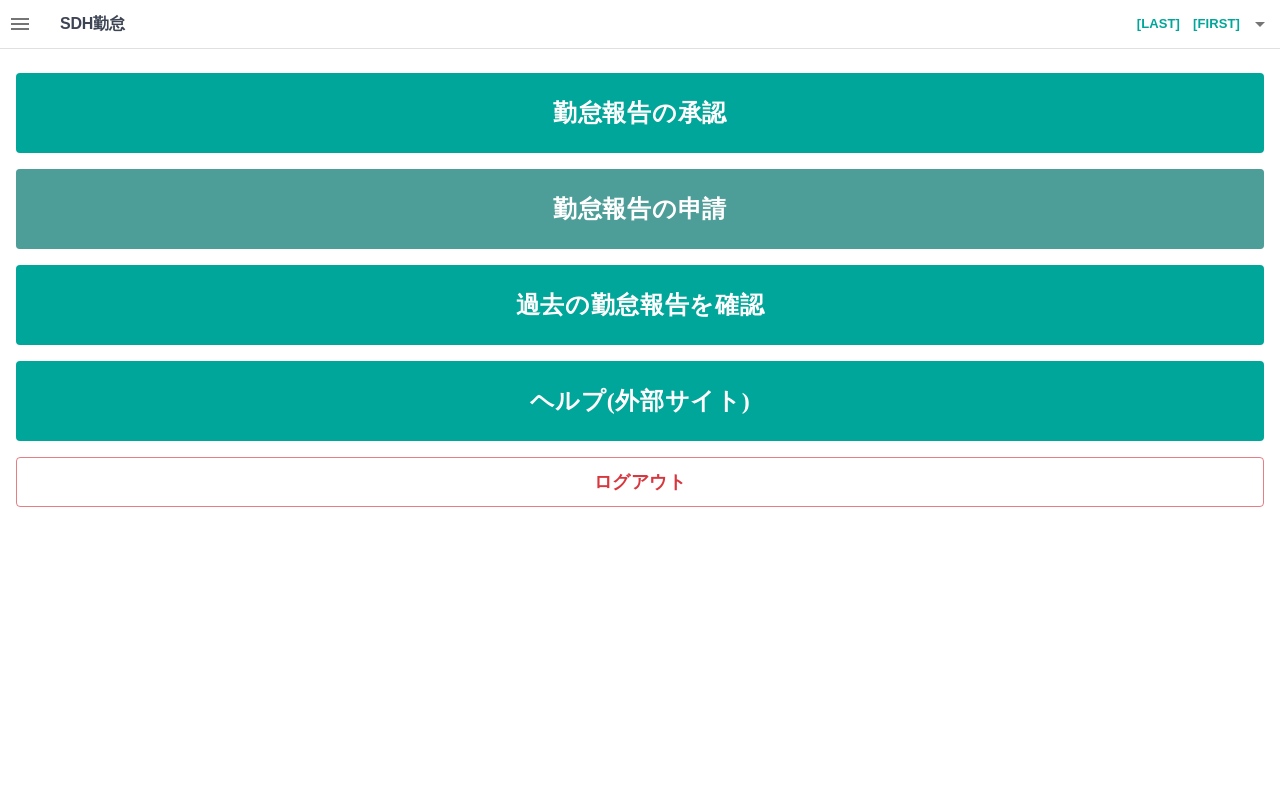 click on "勤怠報告の申請" at bounding box center [640, 209] 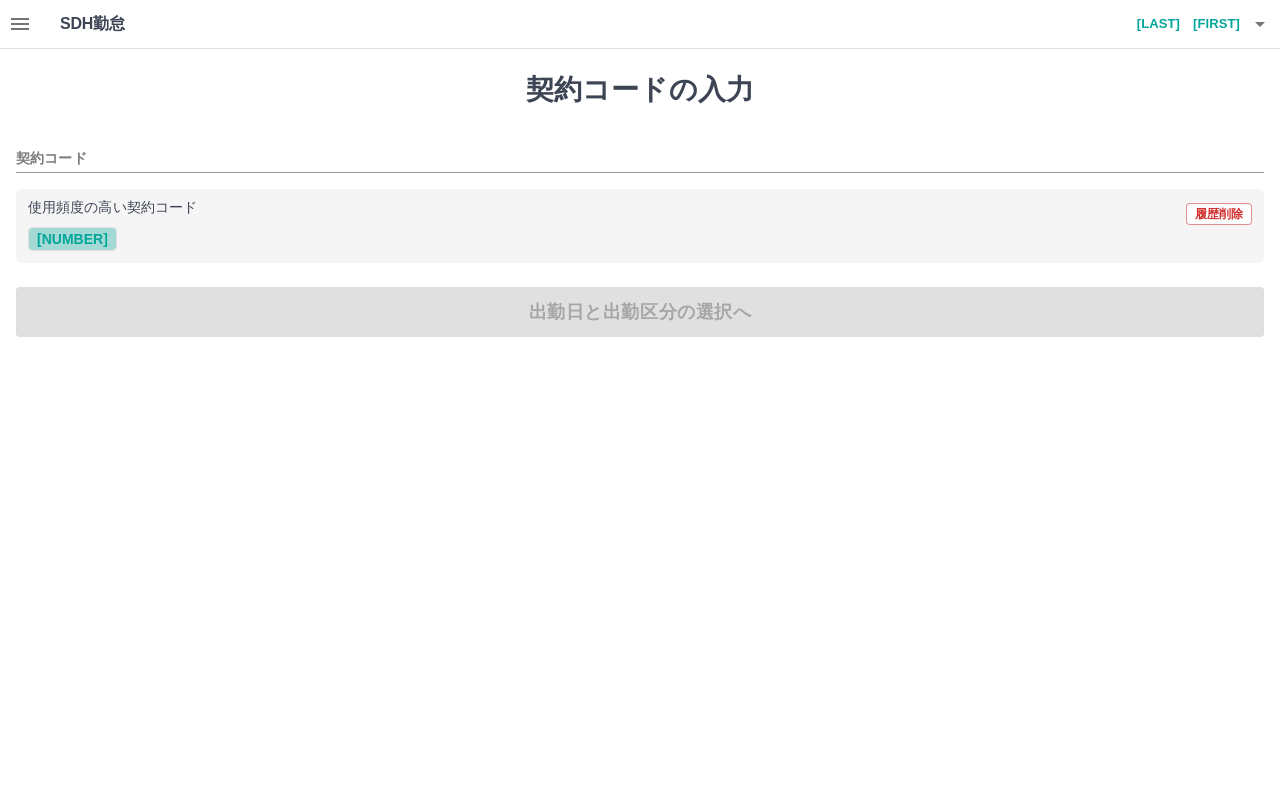 click on "[NUMBER]" at bounding box center [72, 239] 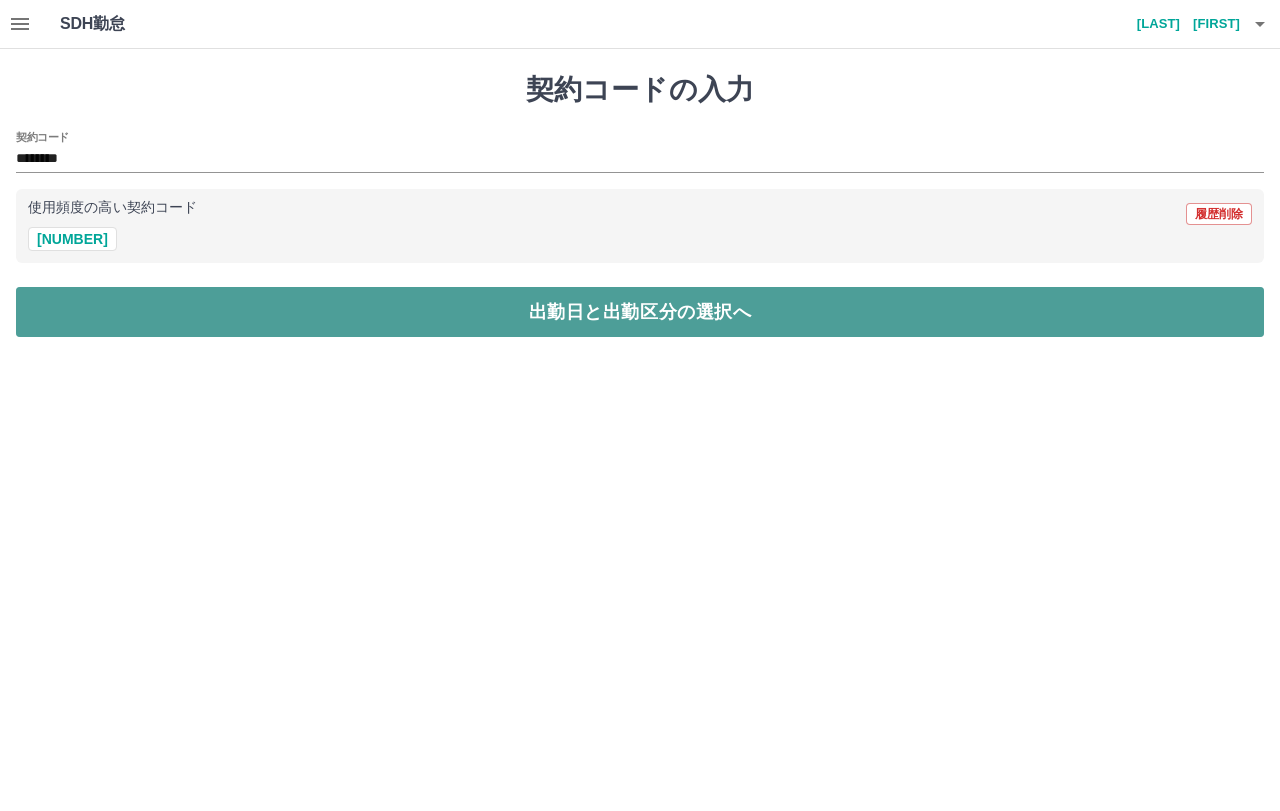 click on "出勤日と出勤区分の選択へ" at bounding box center (640, 312) 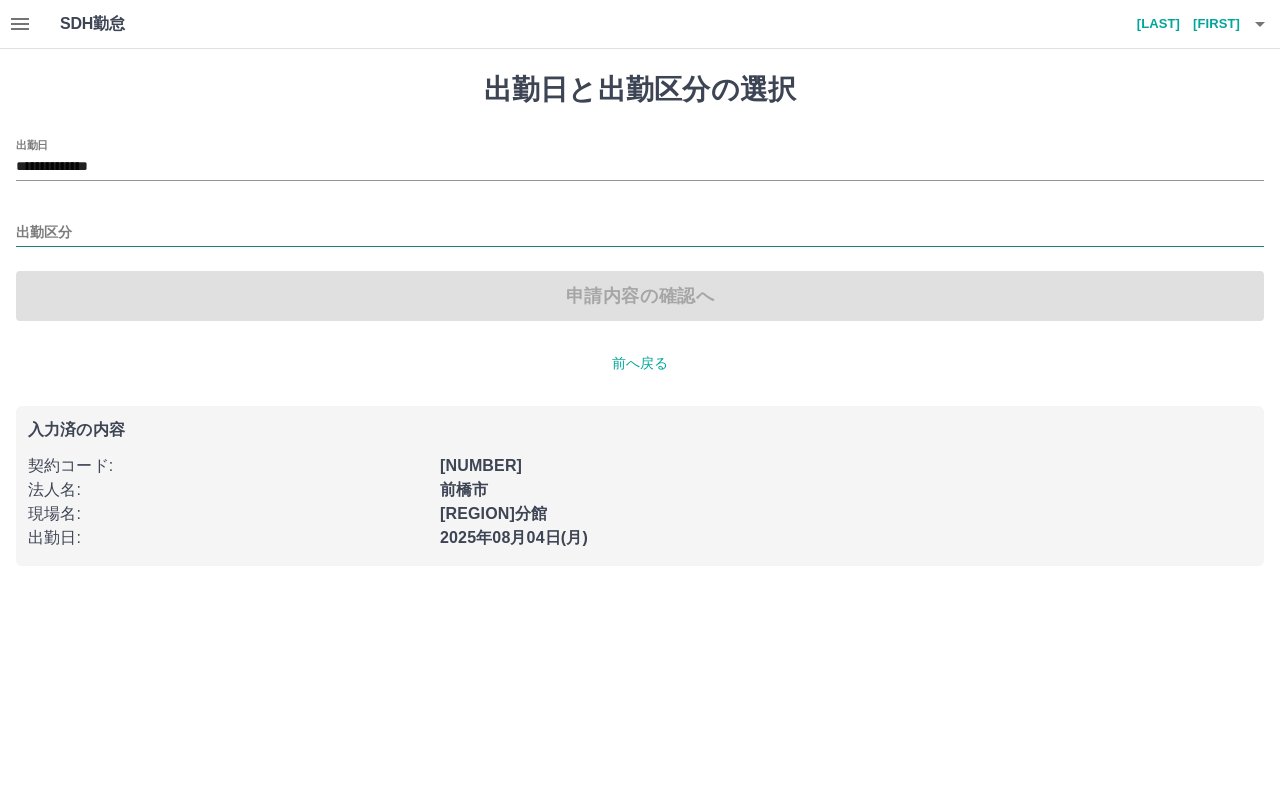 click on "出勤区分" at bounding box center [640, 233] 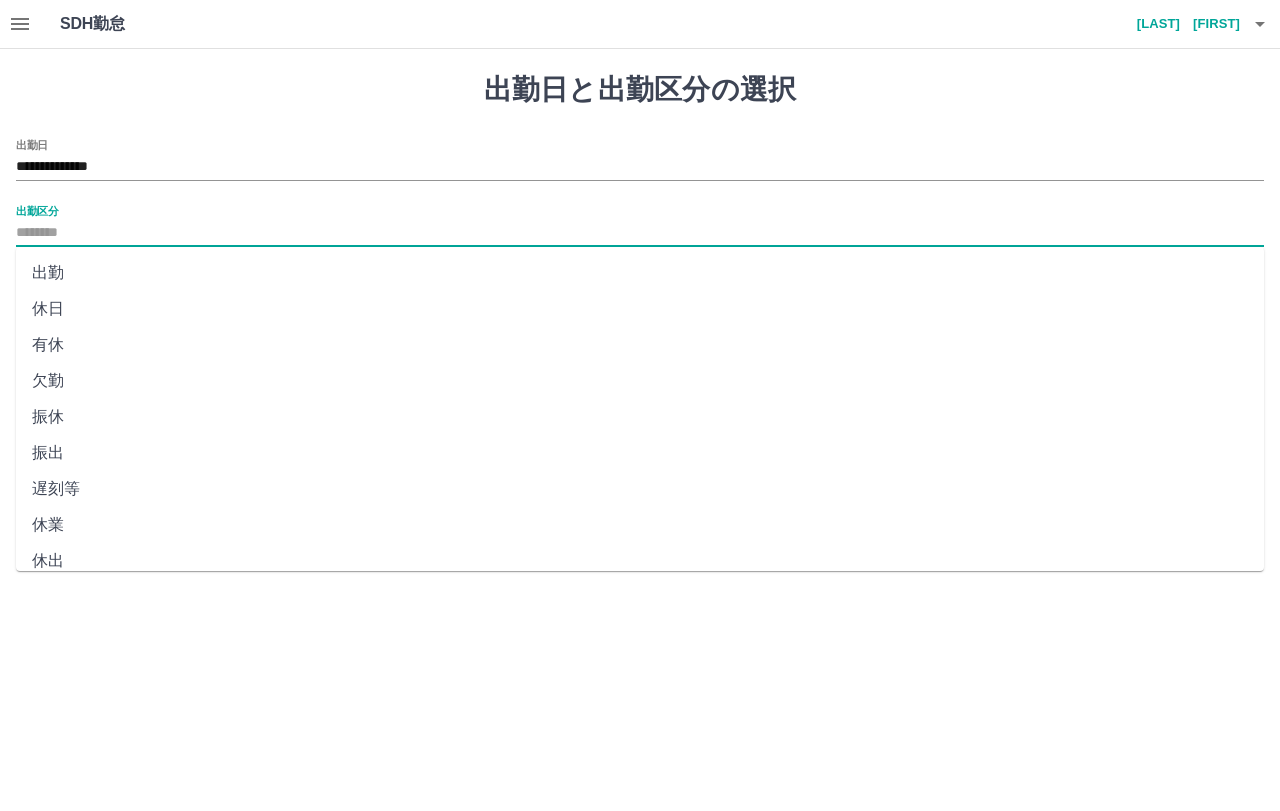 click on "出勤" at bounding box center [640, 273] 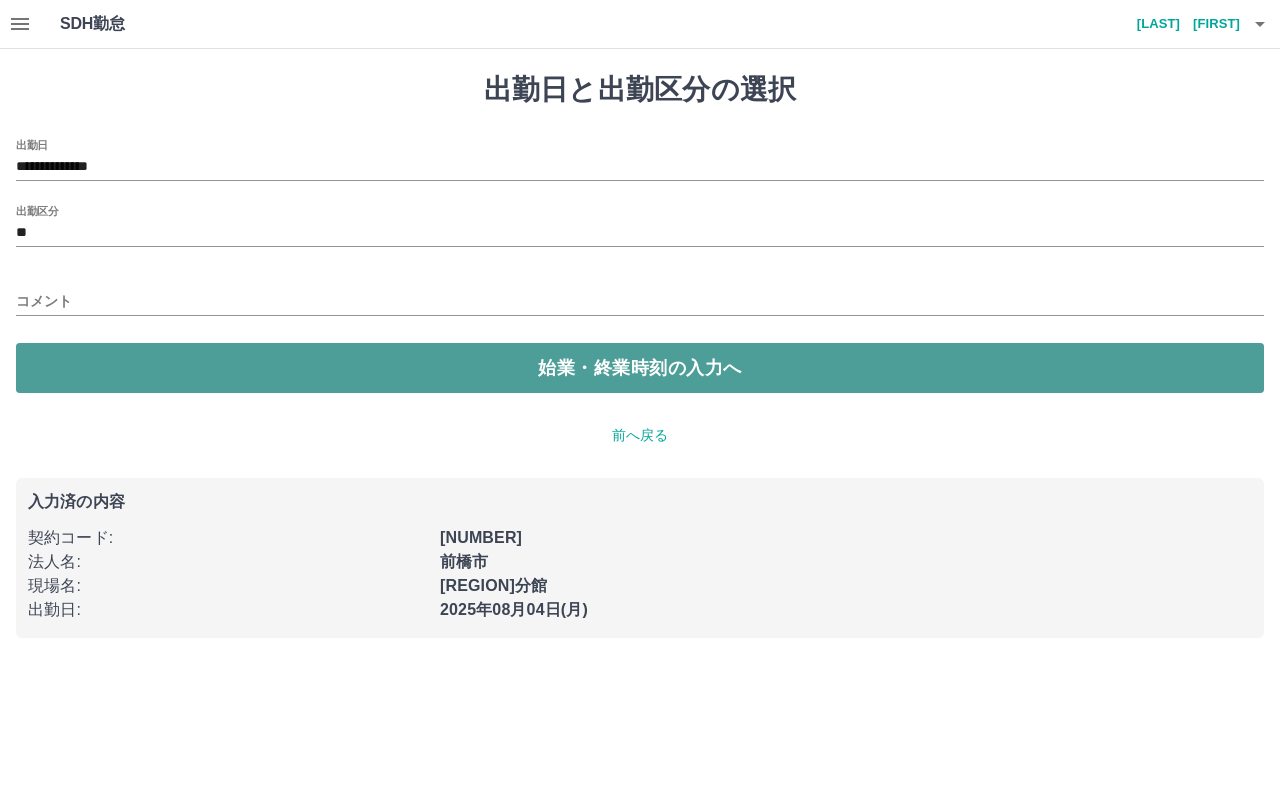 click on "始業・終業時刻の入力へ" at bounding box center (640, 368) 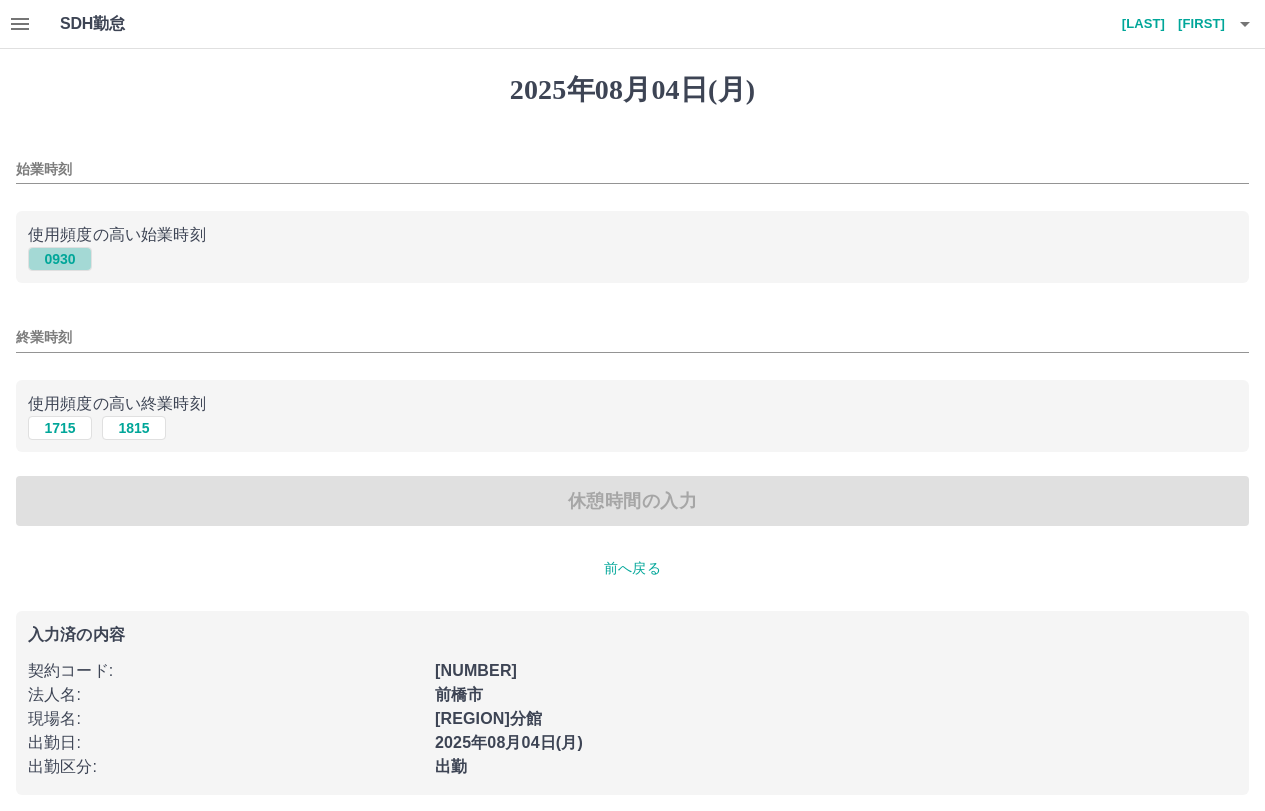 click on "0930" at bounding box center [60, 259] 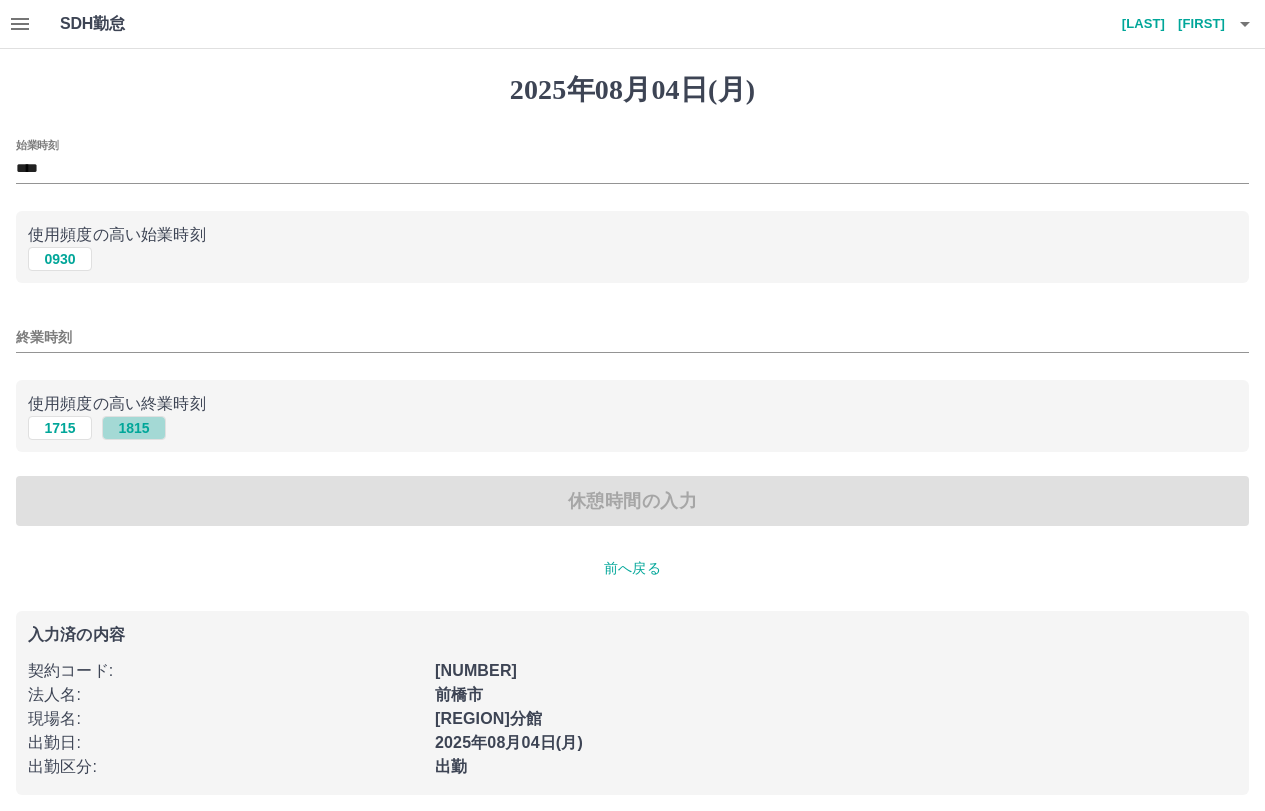 click on "1815" at bounding box center (134, 428) 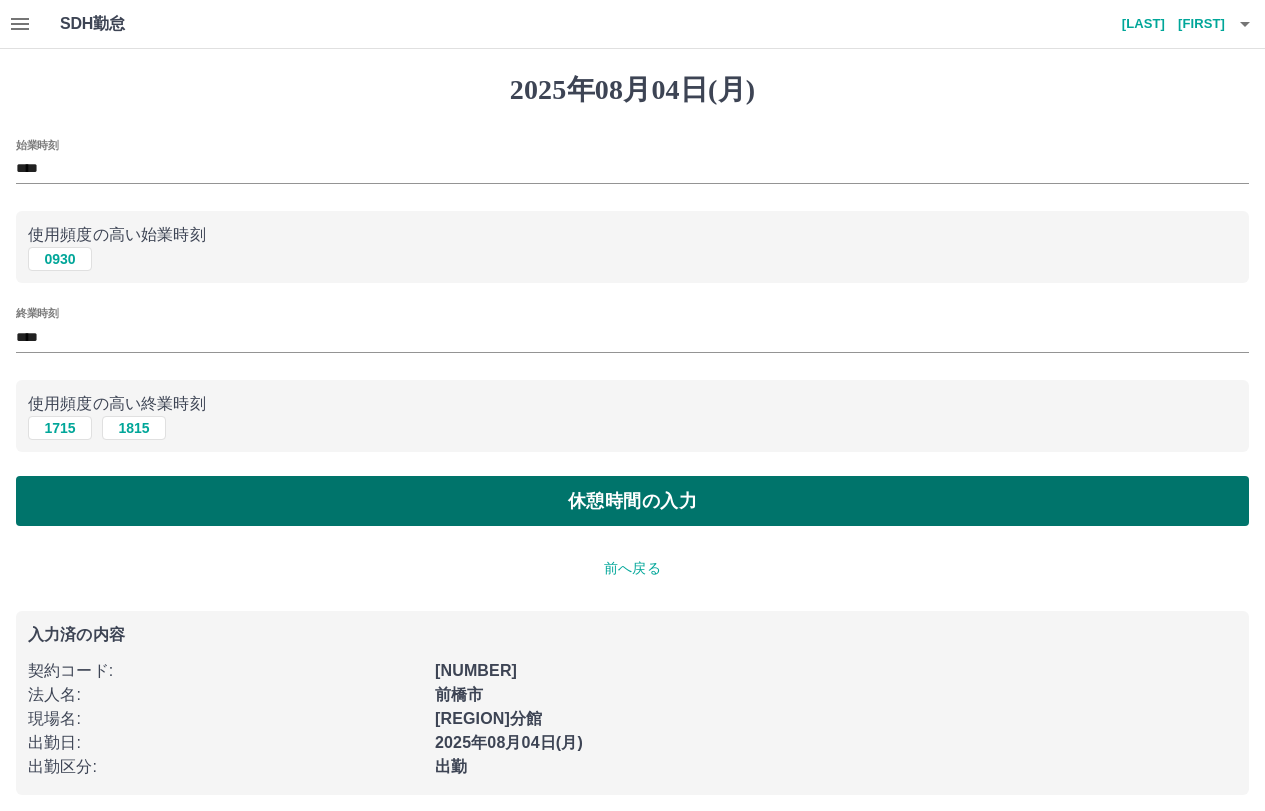 click on "休憩時間の入力" at bounding box center [632, 501] 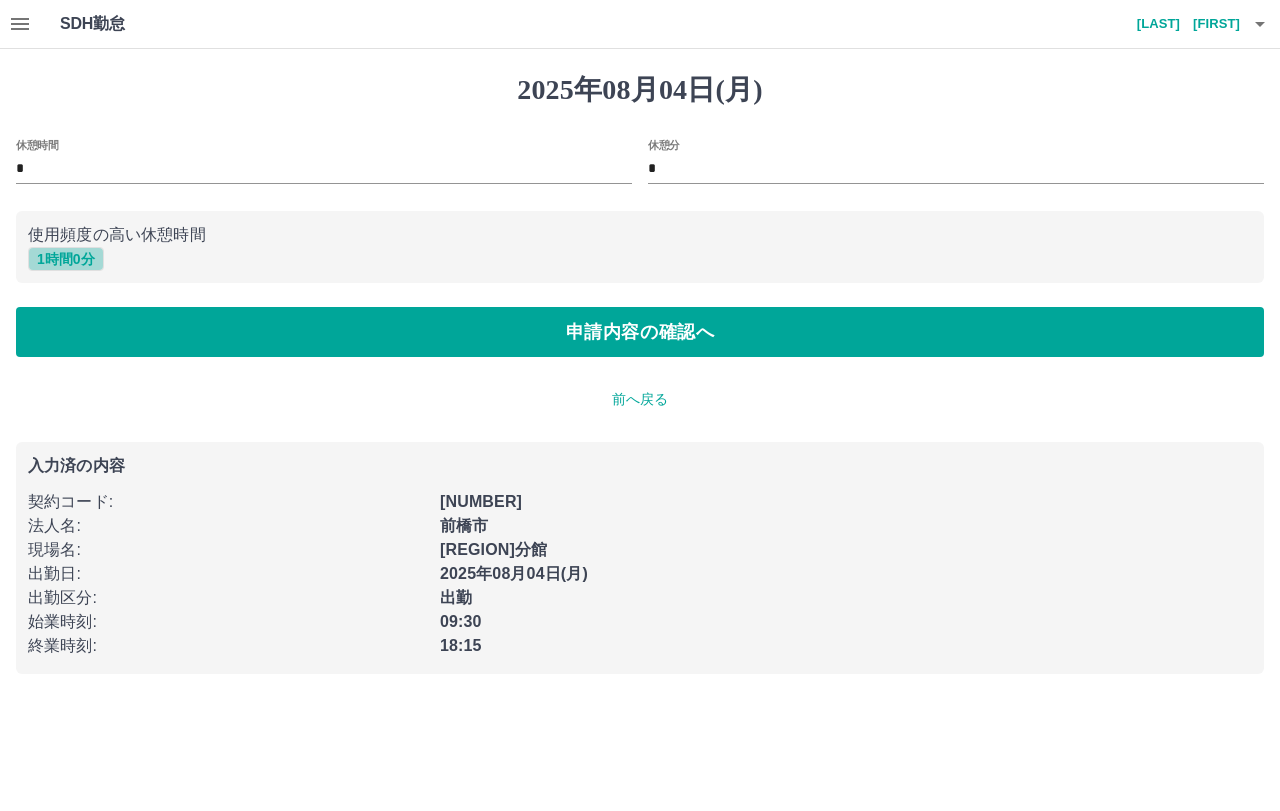 click on "1 時間 0 分" at bounding box center [66, 259] 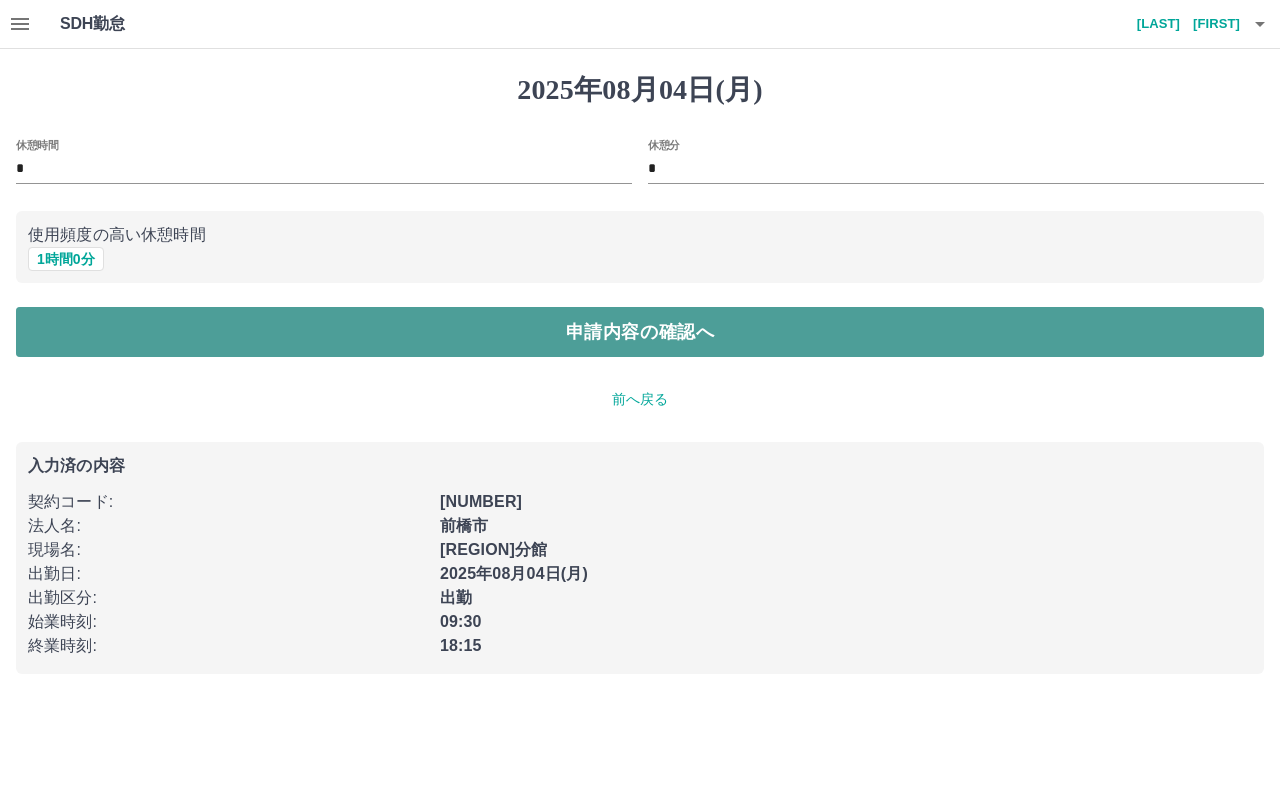 click on "申請内容の確認へ" at bounding box center [640, 332] 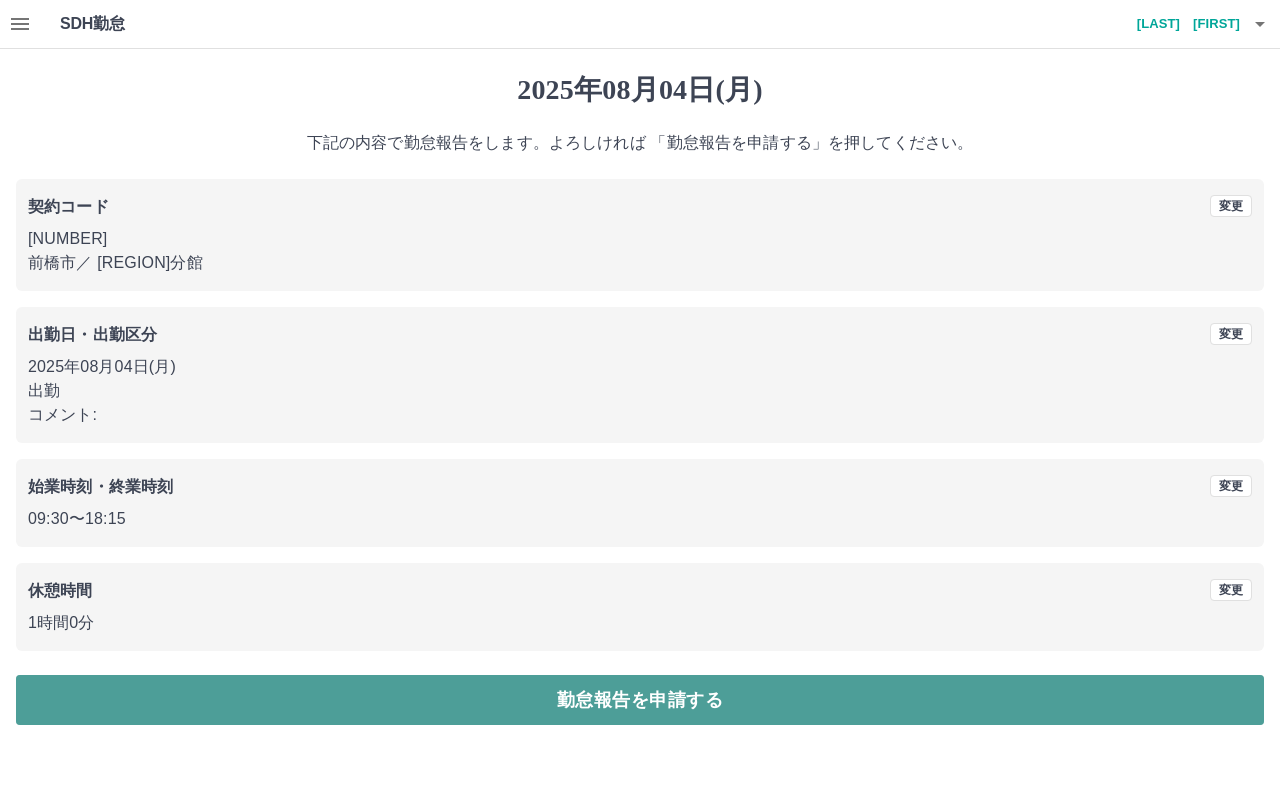 click on "勤怠報告を申請する" at bounding box center [640, 700] 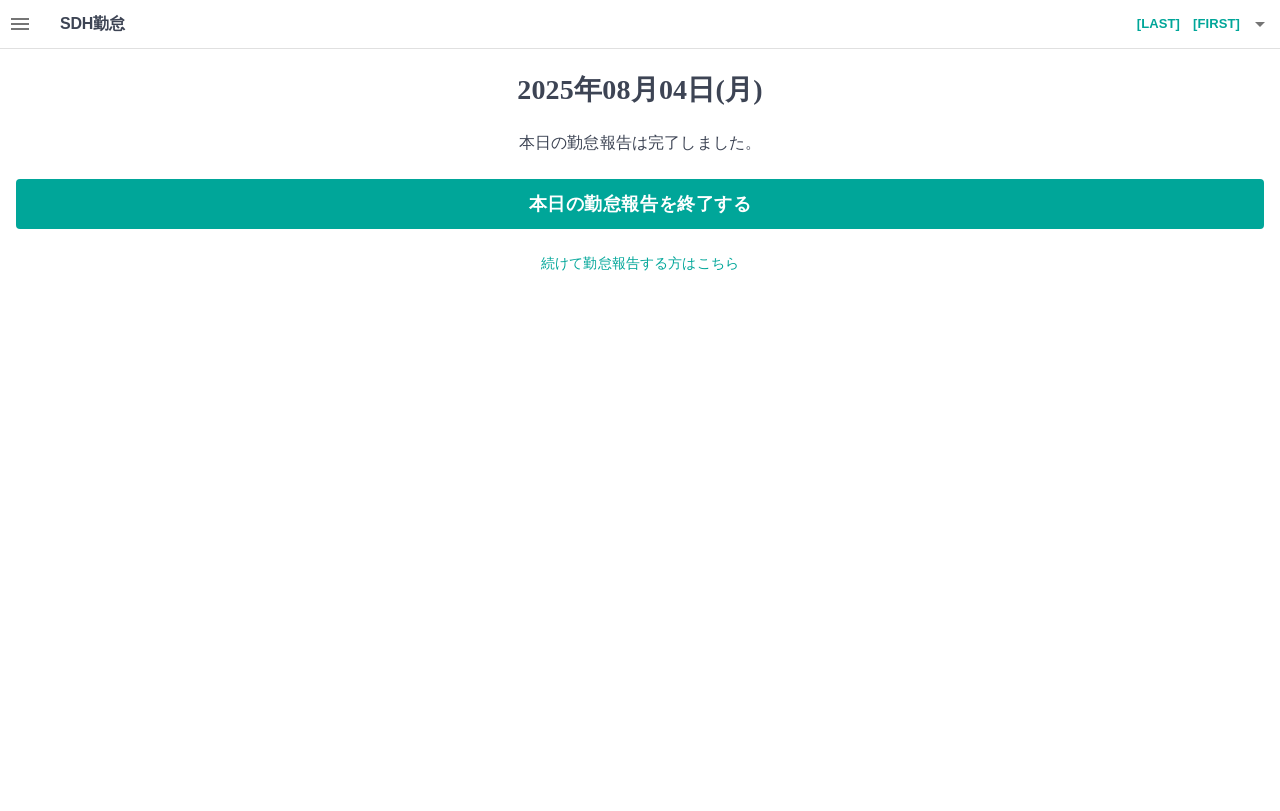 click 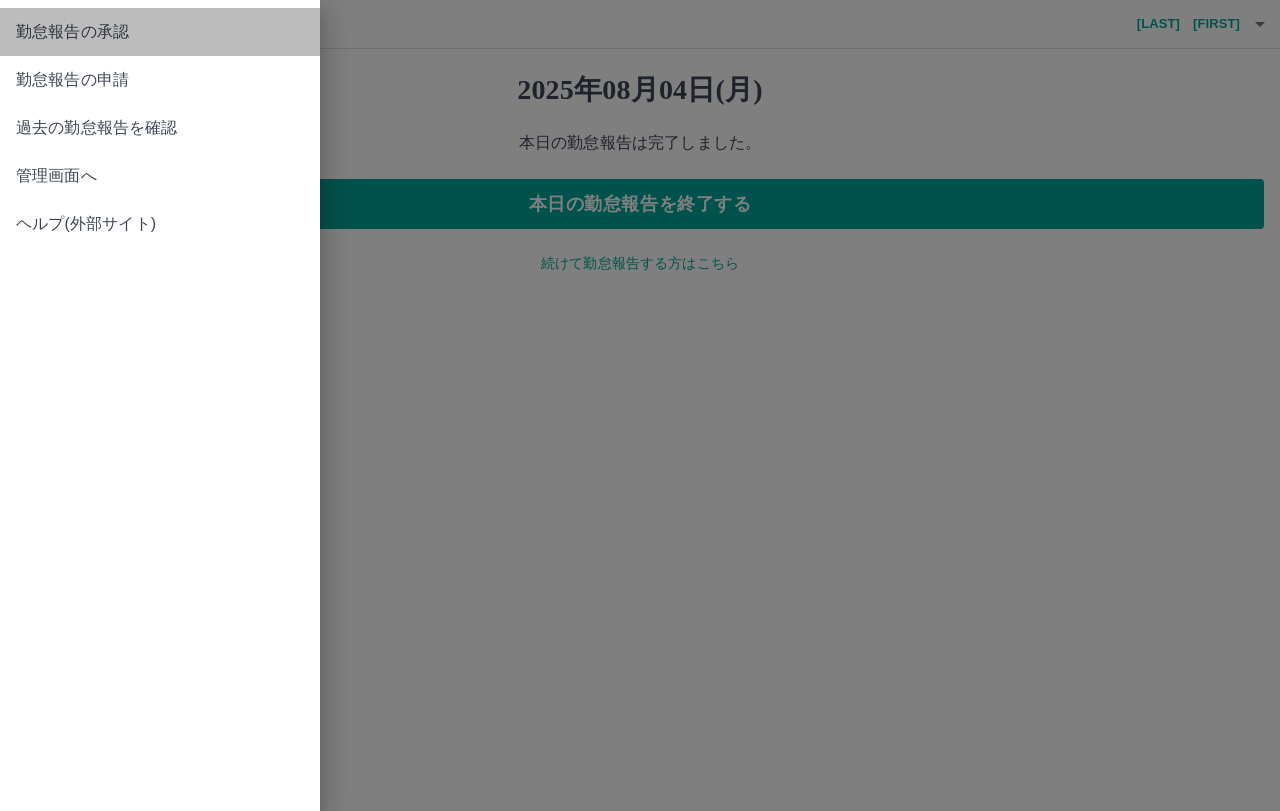 click on "勤怠報告の承認" at bounding box center [160, 32] 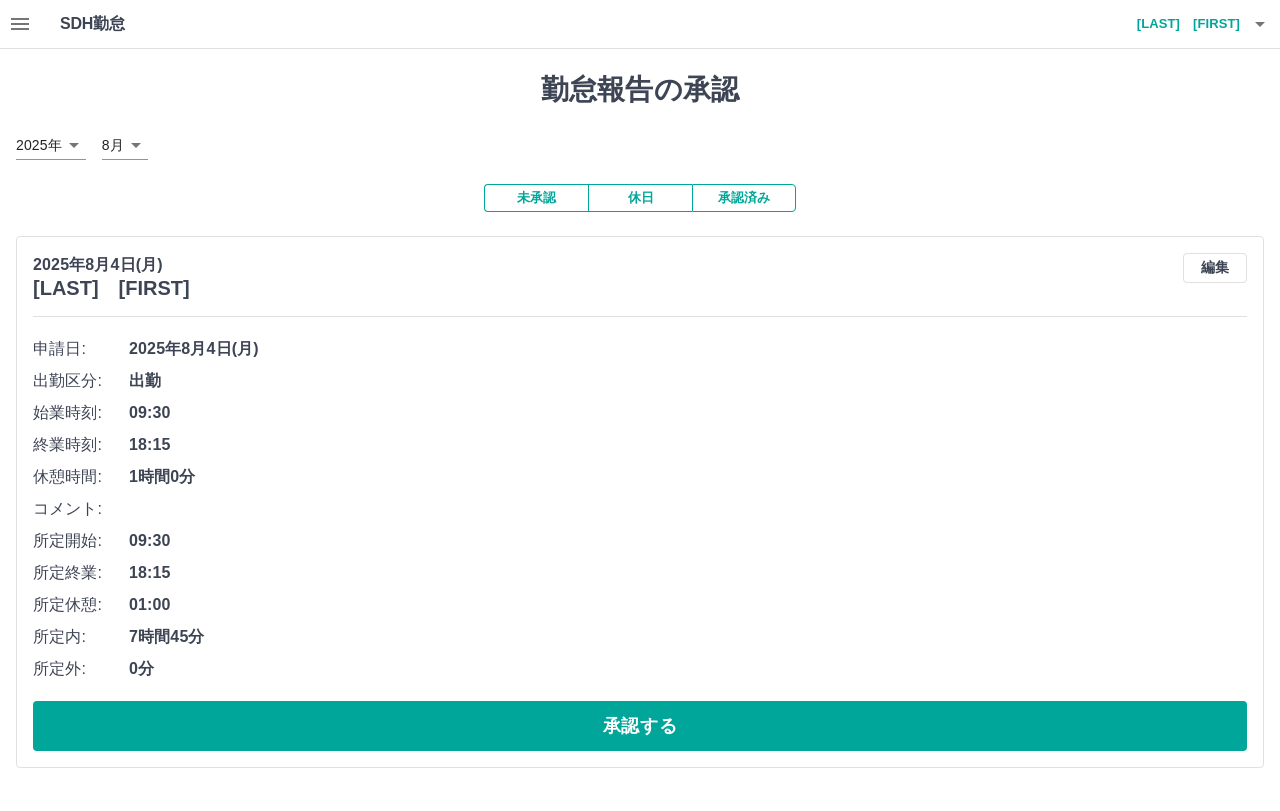 click on "SDH勤怠 [LAST]　[FIRST] 勤怠報告の承認 2025年 **** 8月 * 未承認 休日 承認済み 2025年8月4日(月) [LAST]　[FIRST] 編集 申請日: 2025年8月4日(月) 出勤区分: 出勤 始業時刻: 09:30 終業時刻: 18:15 休憩時間: 1時間0分 コメント: 所定開始: 09:30 所定終業: 18:15 所定休憩: 01:00 所定内: 7時間45分 所定外: 0分 承認する SDH勤怠" at bounding box center [640, 396] 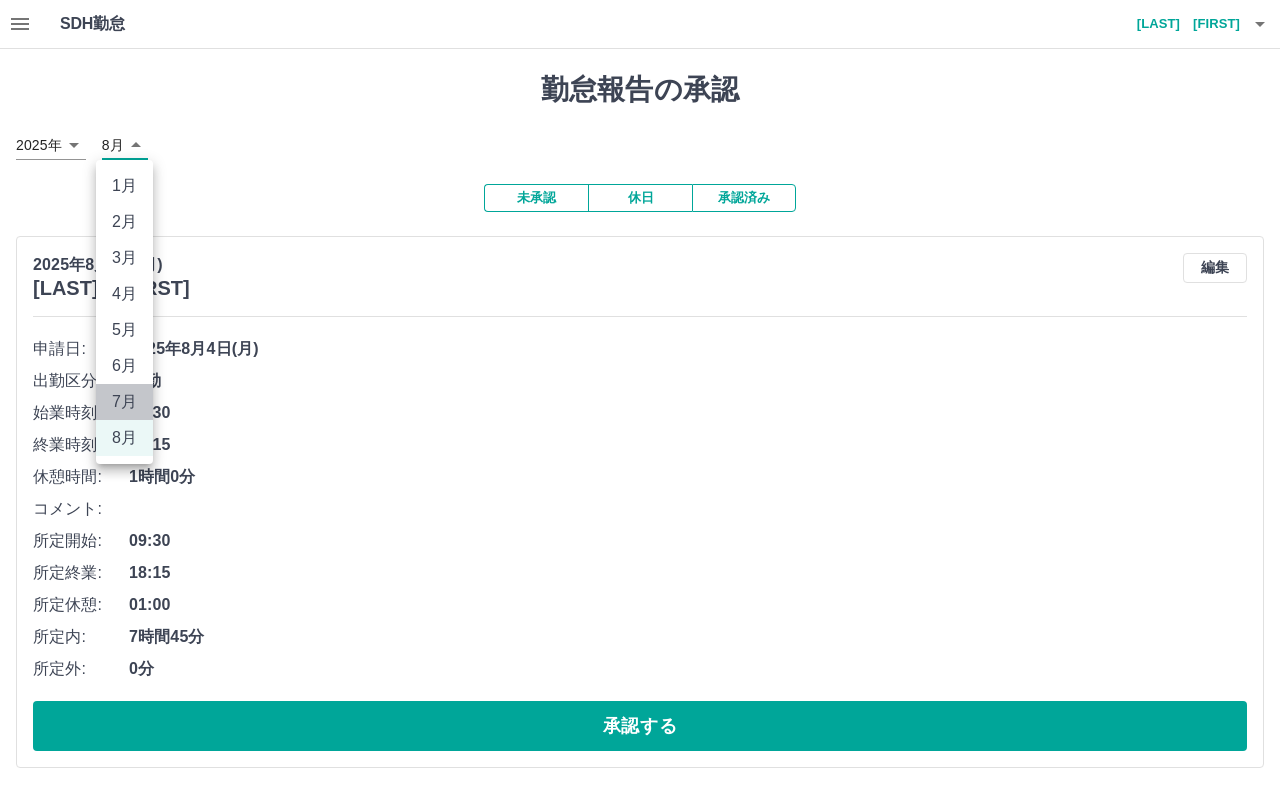click on "7月" at bounding box center (124, 402) 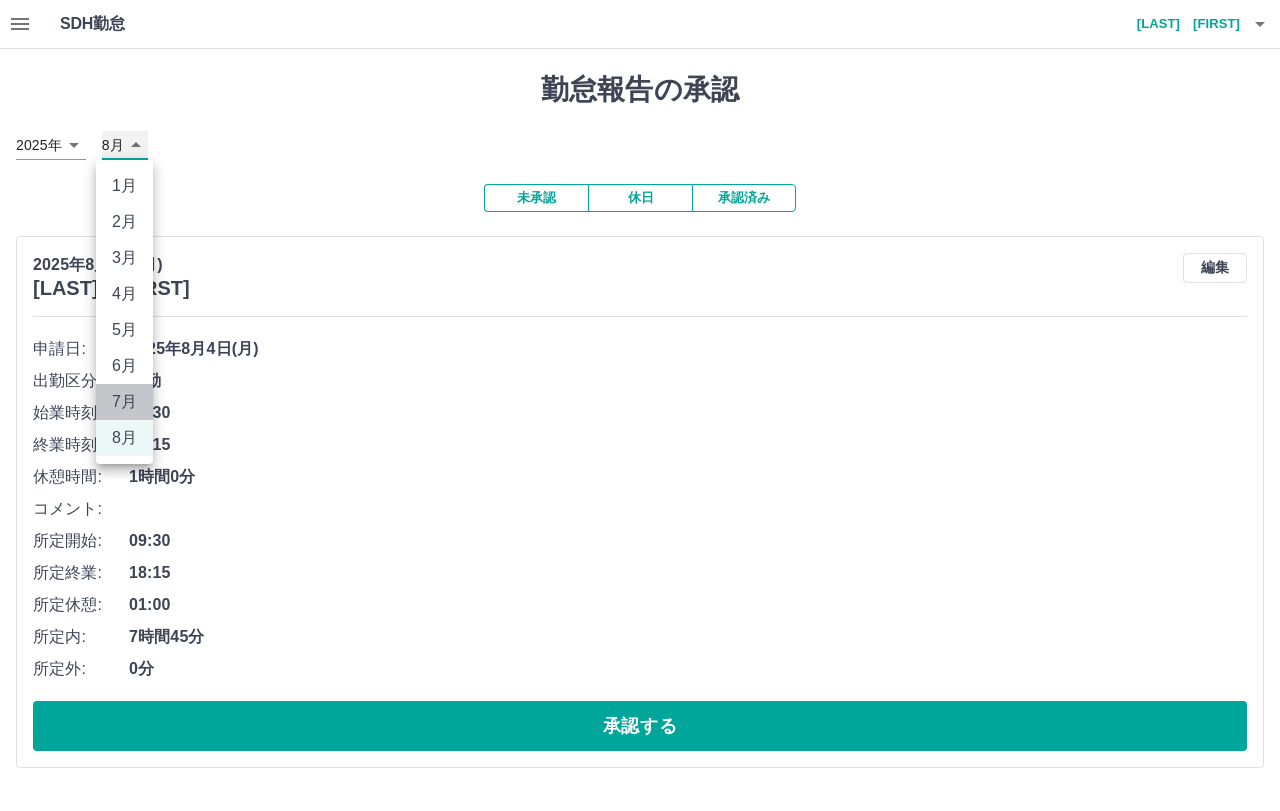 type on "*" 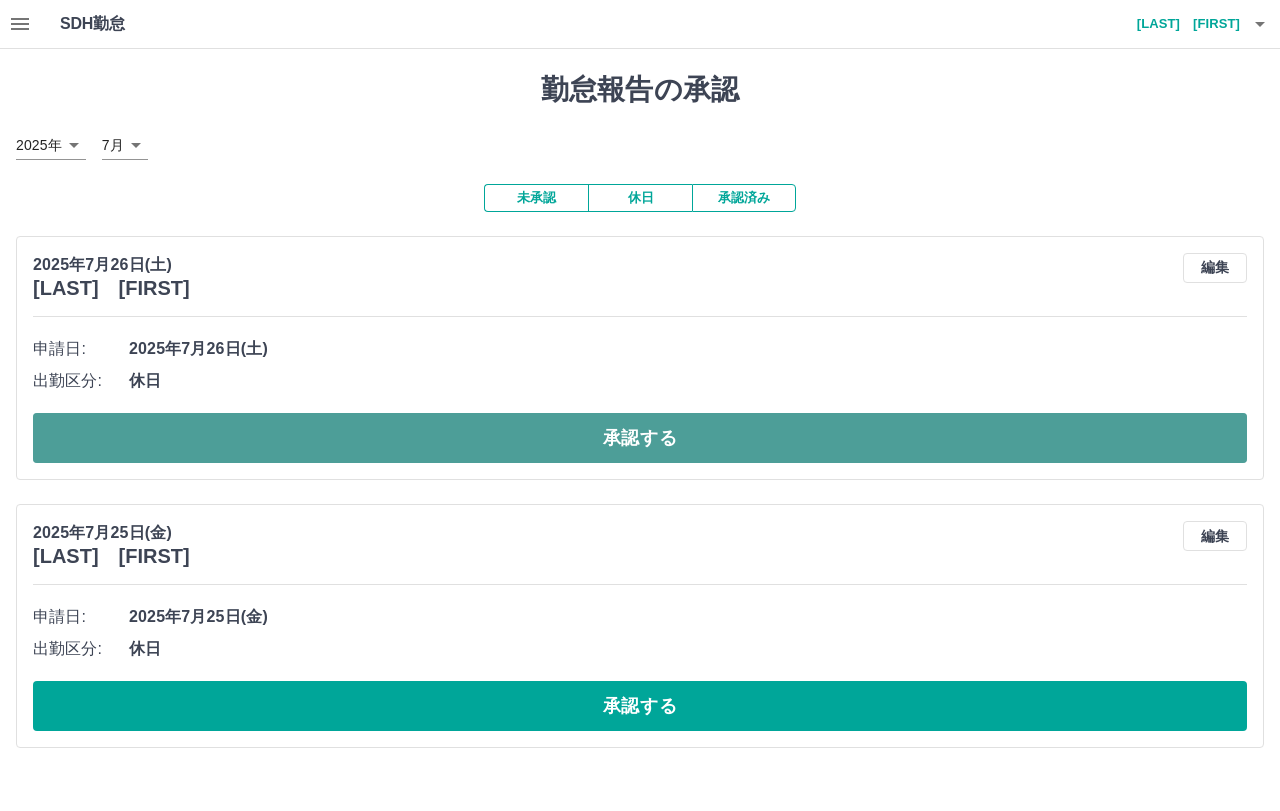 click on "承認する" at bounding box center [640, 438] 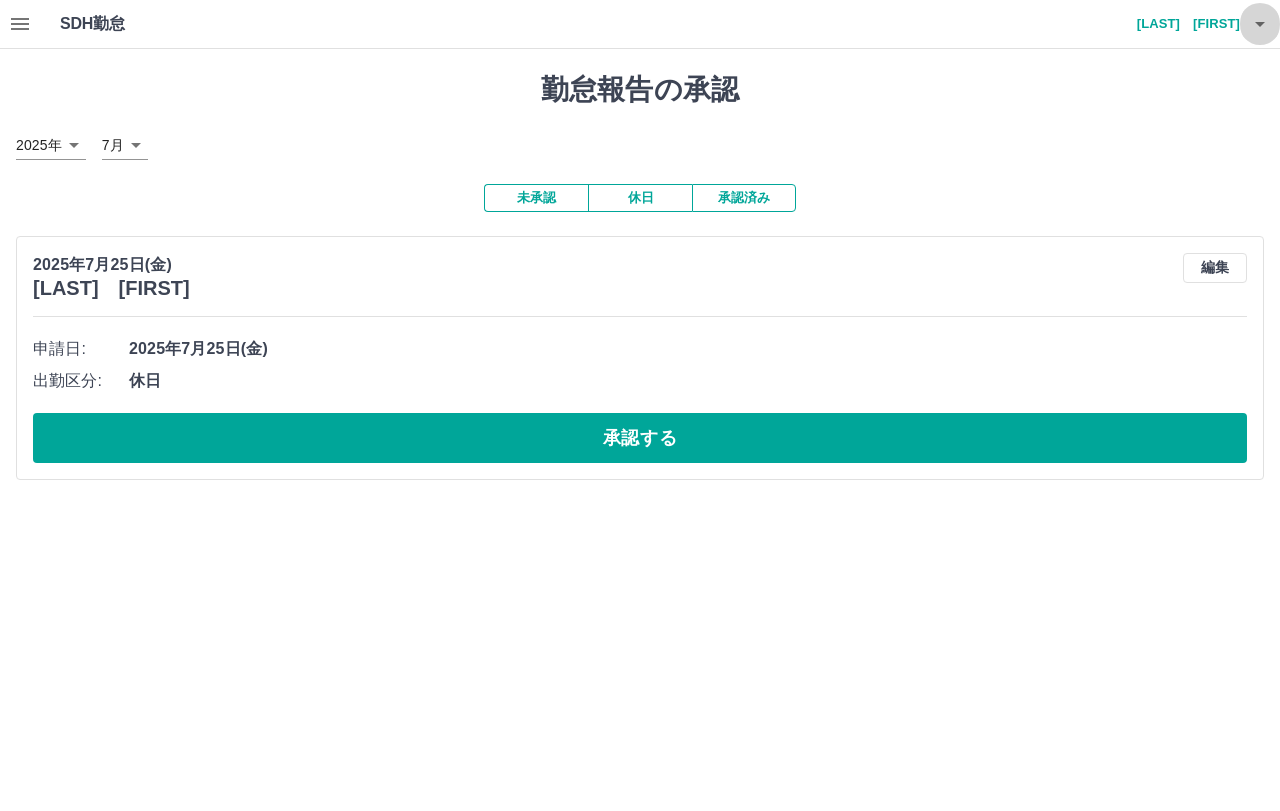 click 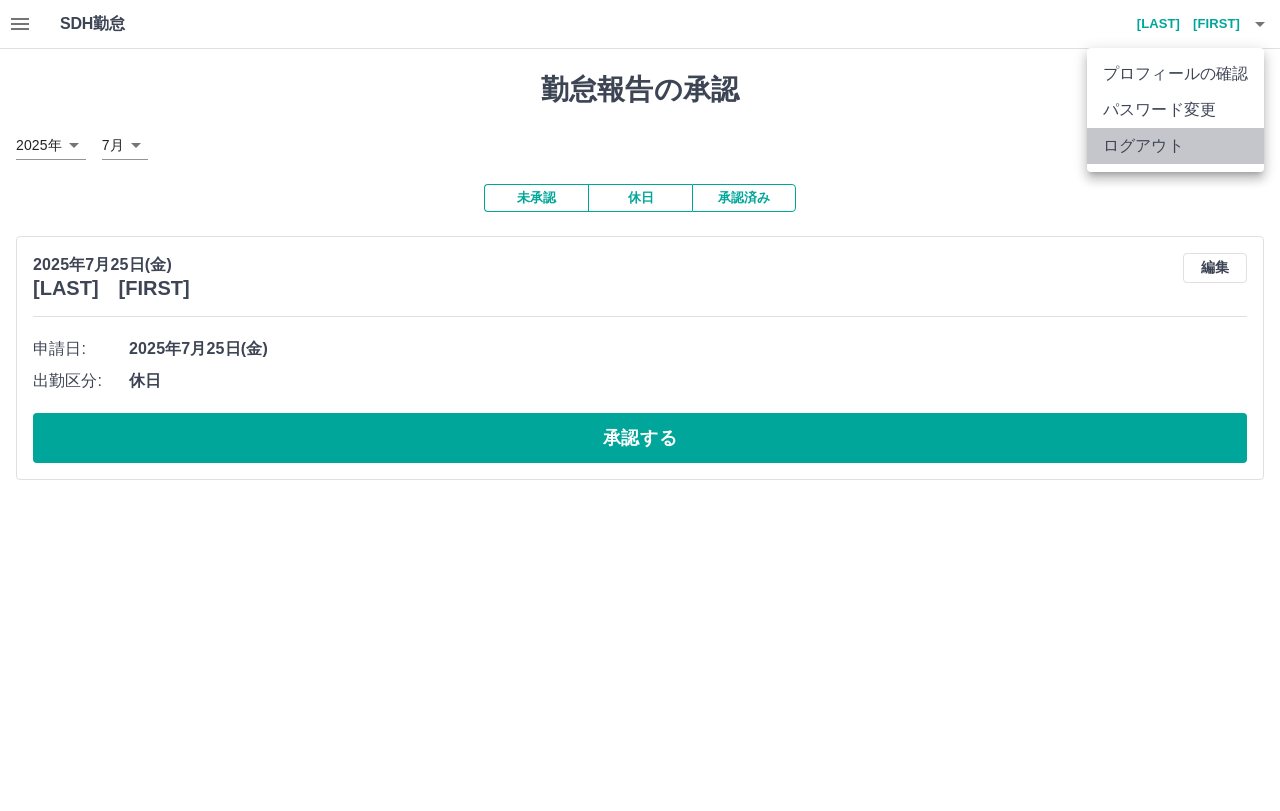 click on "ログアウト" at bounding box center [1175, 146] 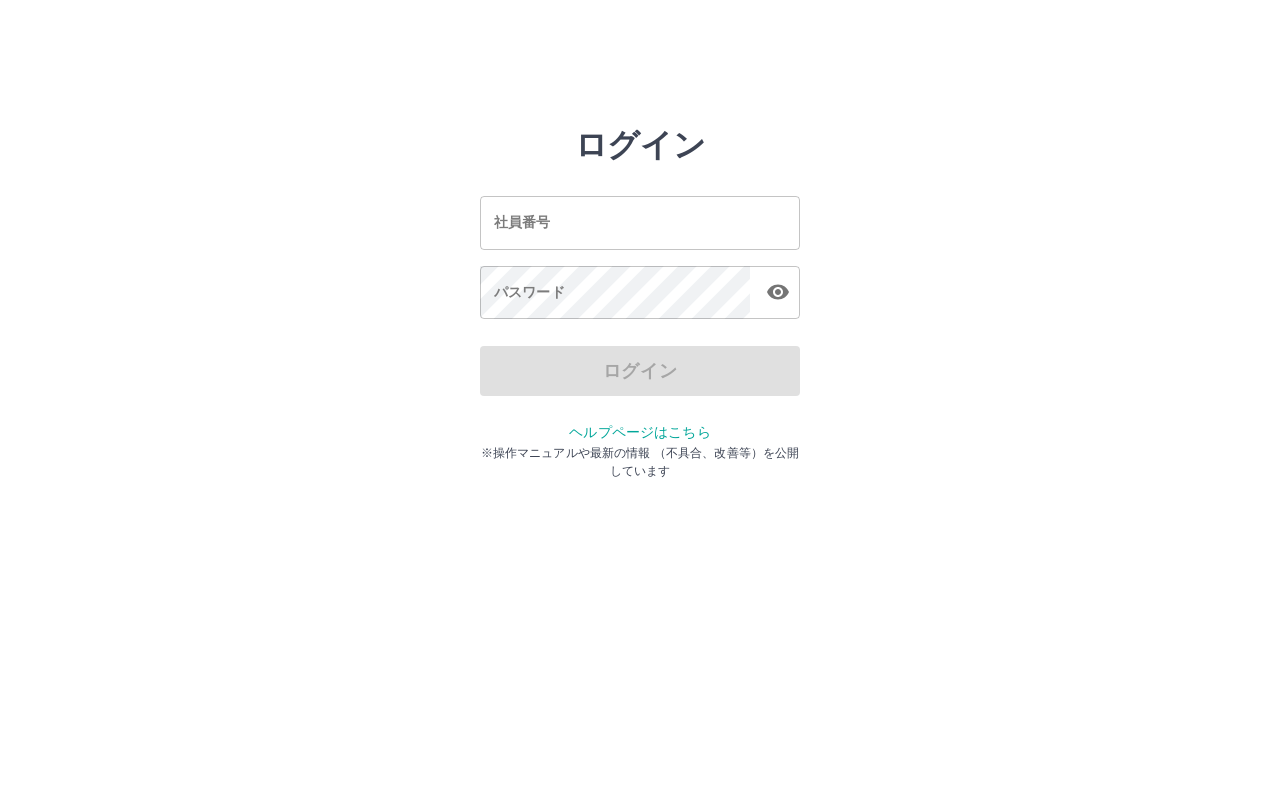 scroll, scrollTop: 0, scrollLeft: 0, axis: both 